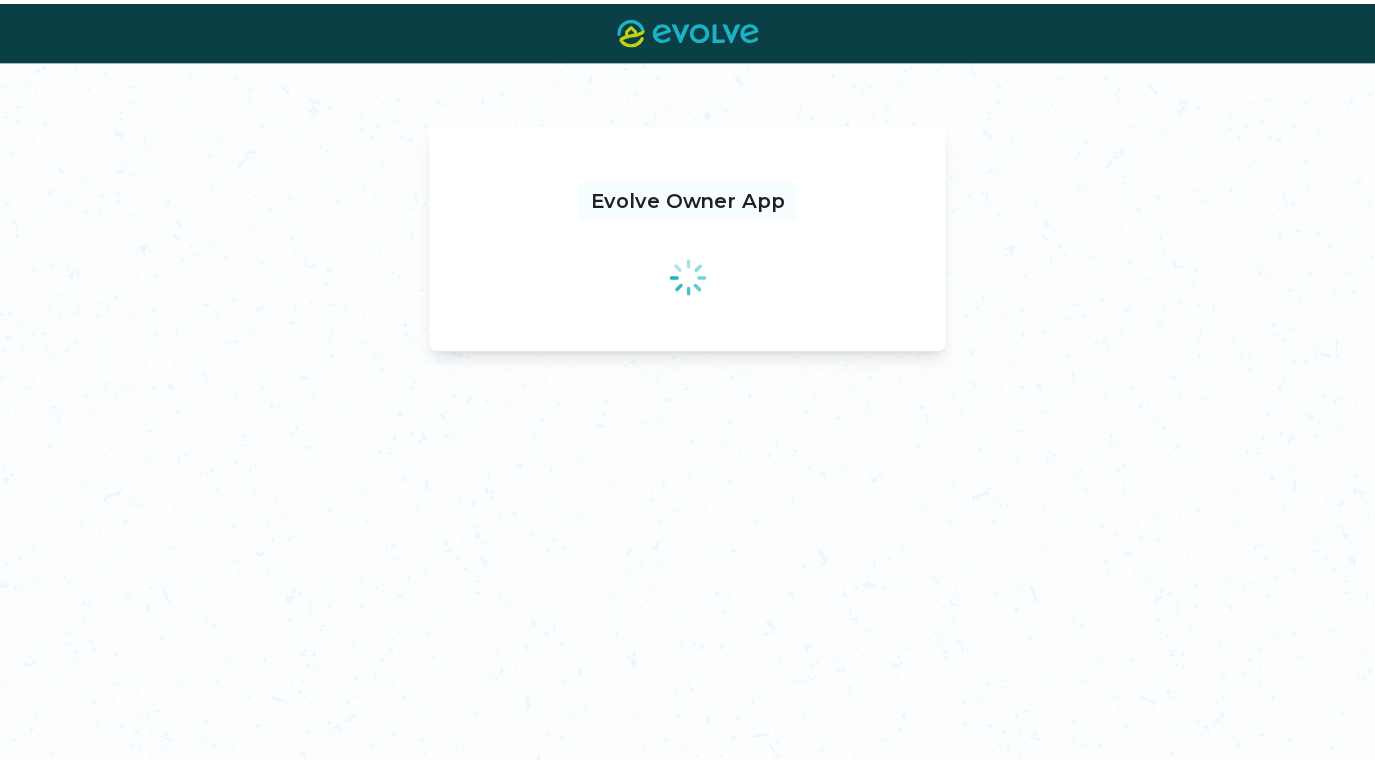 scroll, scrollTop: 0, scrollLeft: 0, axis: both 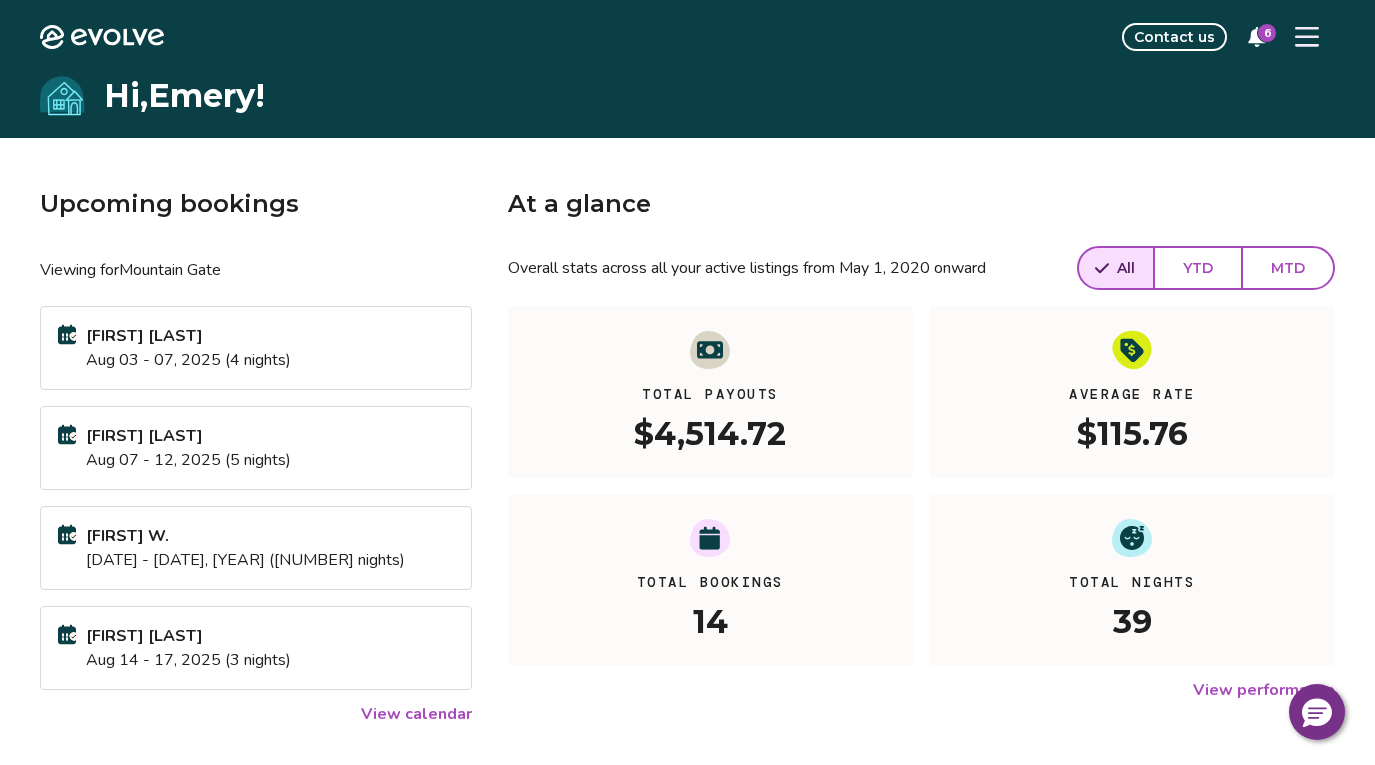 click on "[FIRST] [LAST]" at bounding box center [188, 336] 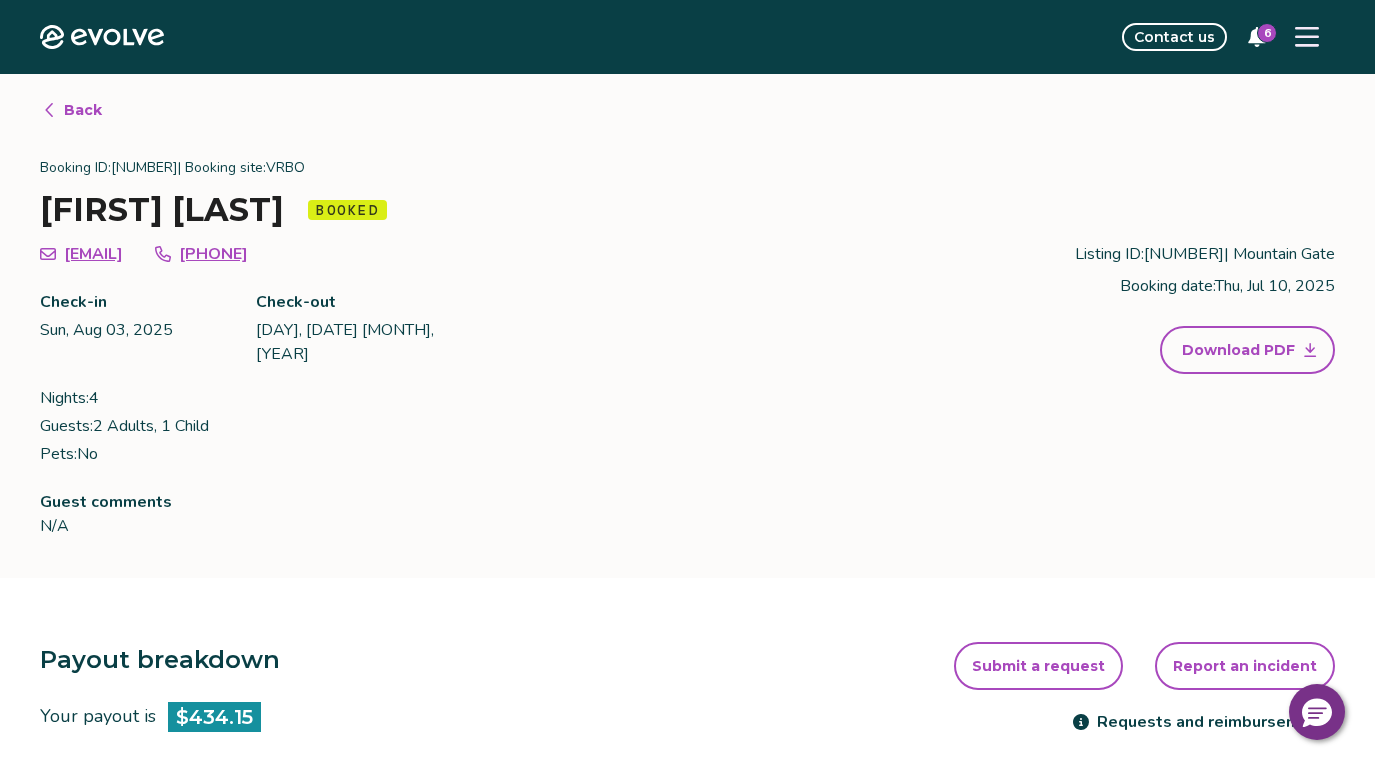 click on "Back" at bounding box center [83, 110] 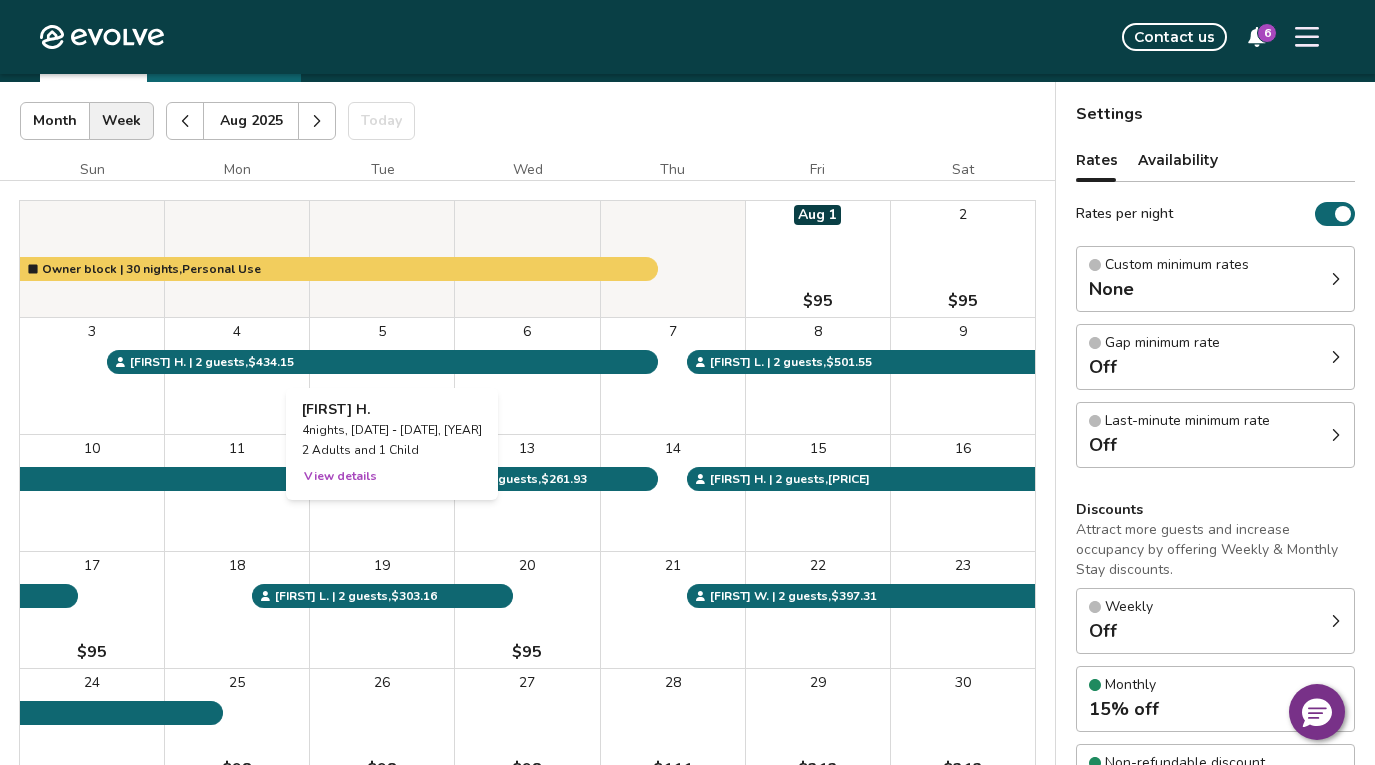 scroll, scrollTop: 200, scrollLeft: 0, axis: vertical 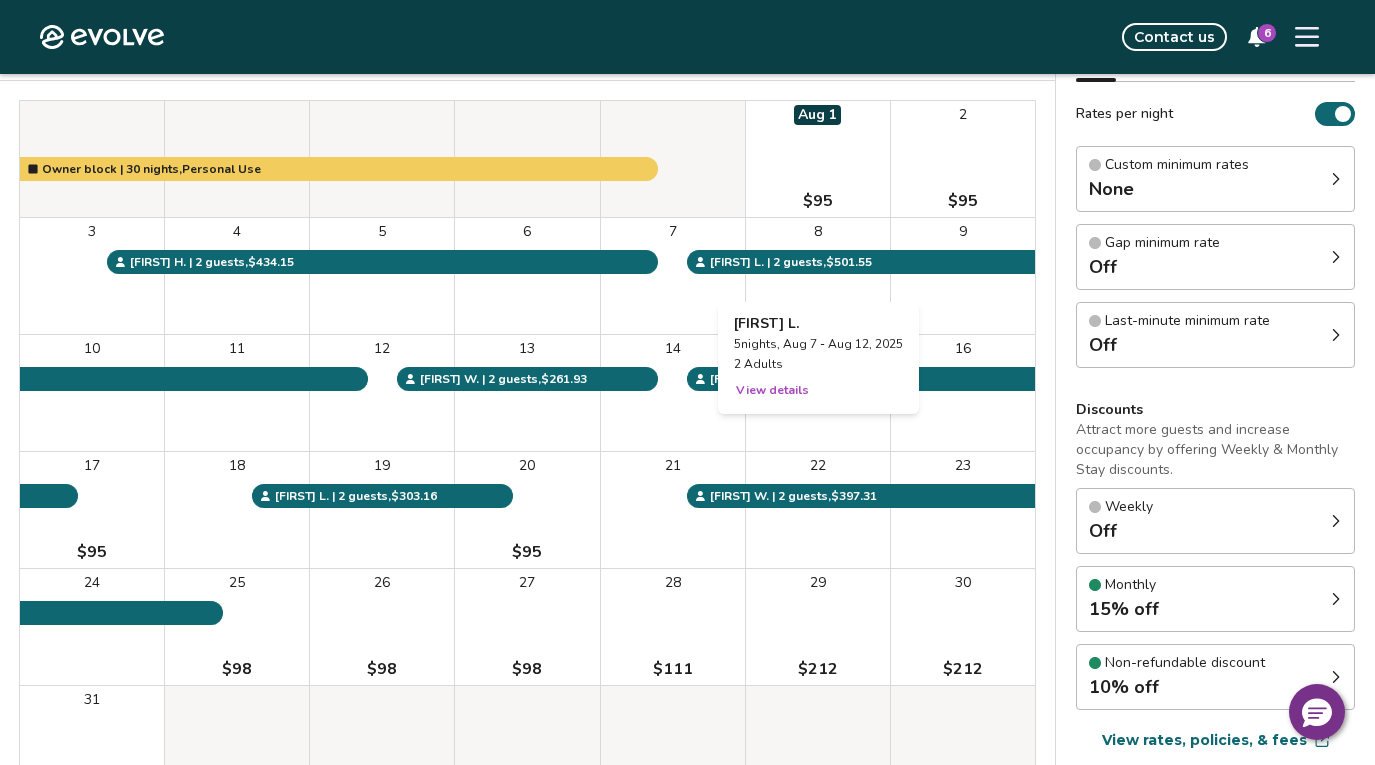 click on "8" at bounding box center (818, 276) 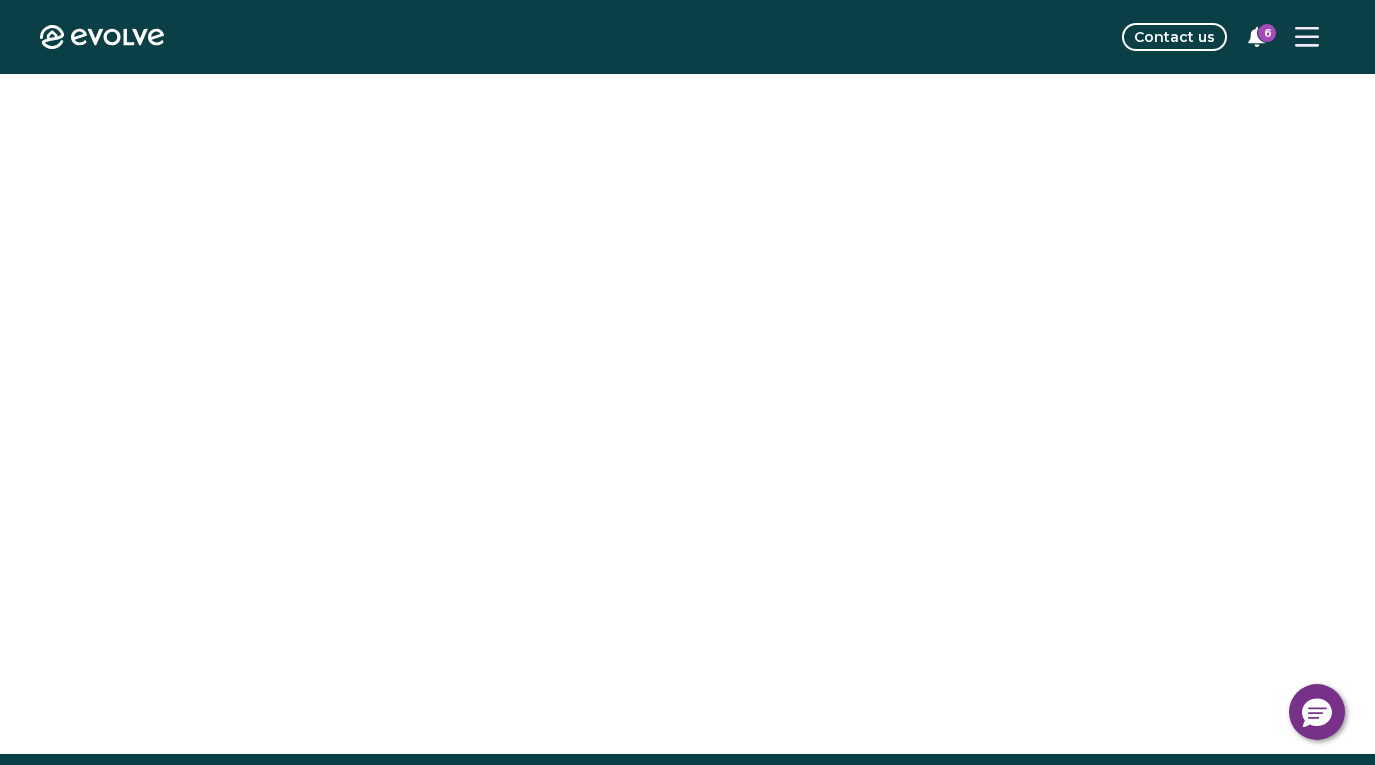 scroll, scrollTop: 0, scrollLeft: 0, axis: both 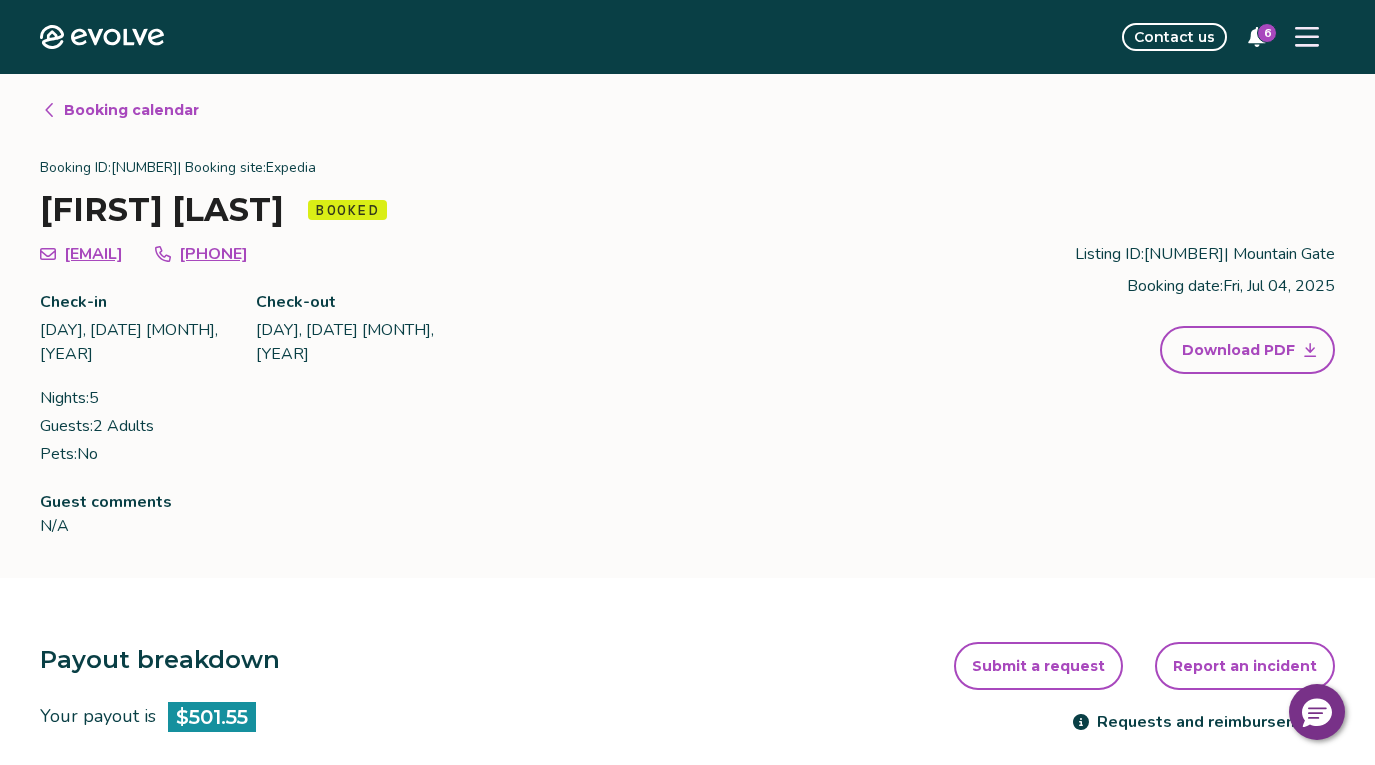 click on "Booking calendar" at bounding box center (120, 110) 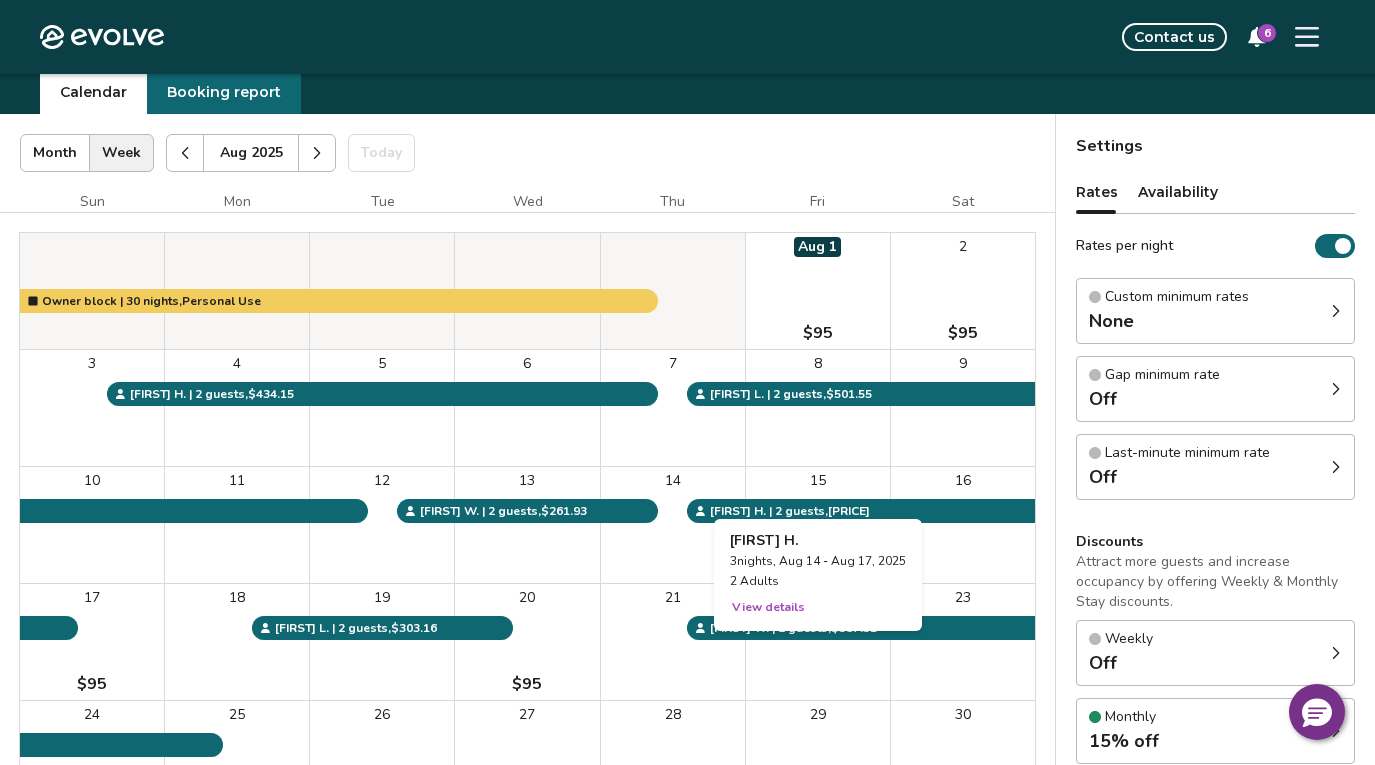 scroll, scrollTop: 100, scrollLeft: 0, axis: vertical 